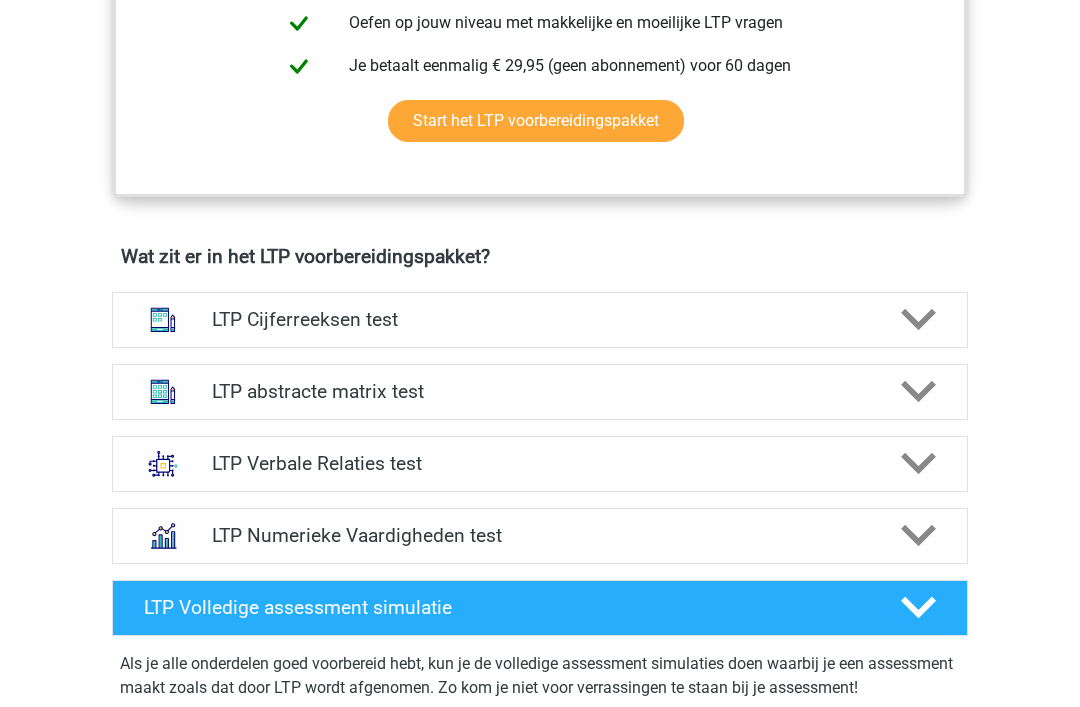 scroll, scrollTop: 1068, scrollLeft: 0, axis: vertical 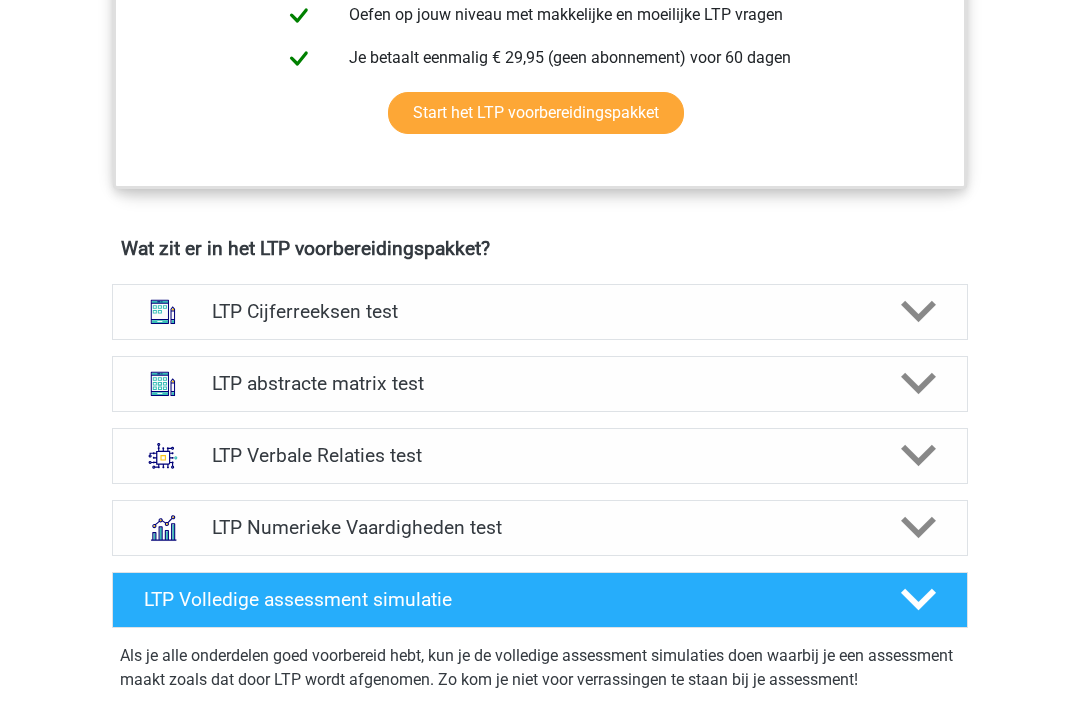 click on "LTP Cijferreeksen test" at bounding box center [539, 311] 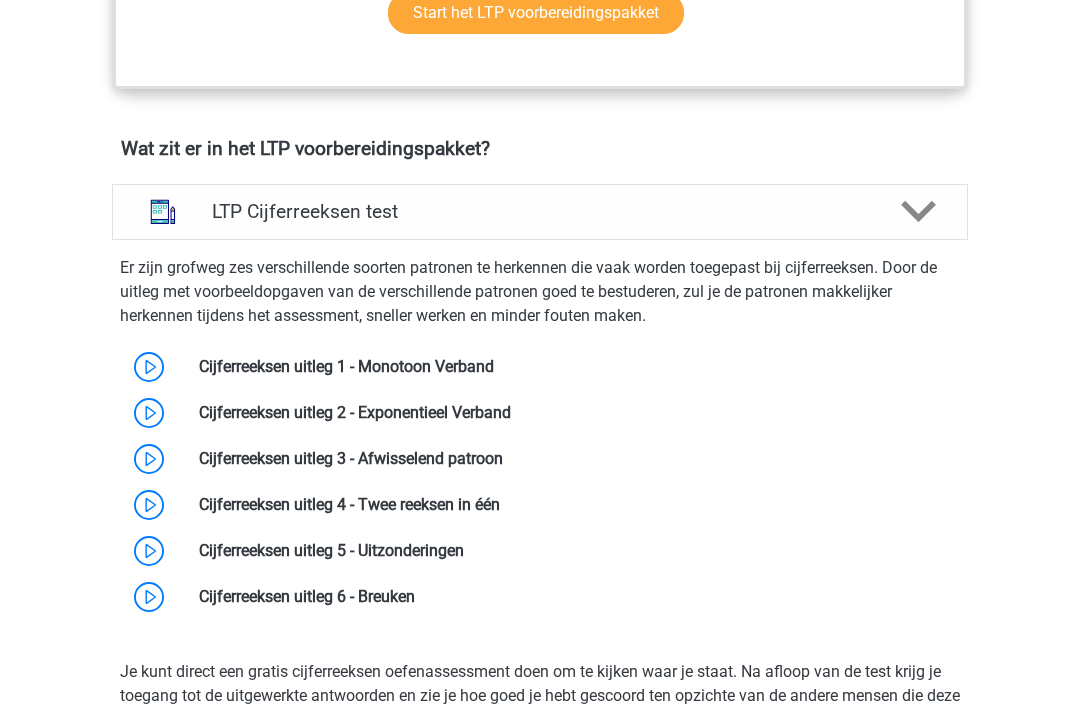 click on "LTP Cijferreeksen test" at bounding box center (539, 212) 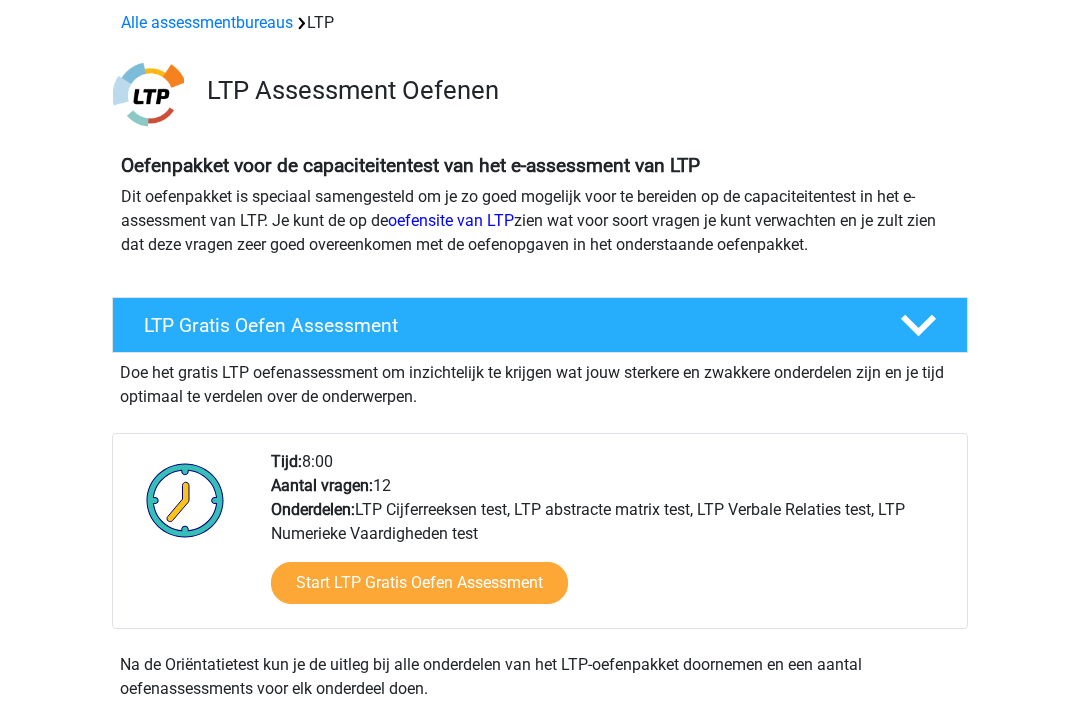 click on "Start LTP Gratis Oefen Assessment" at bounding box center [419, 584] 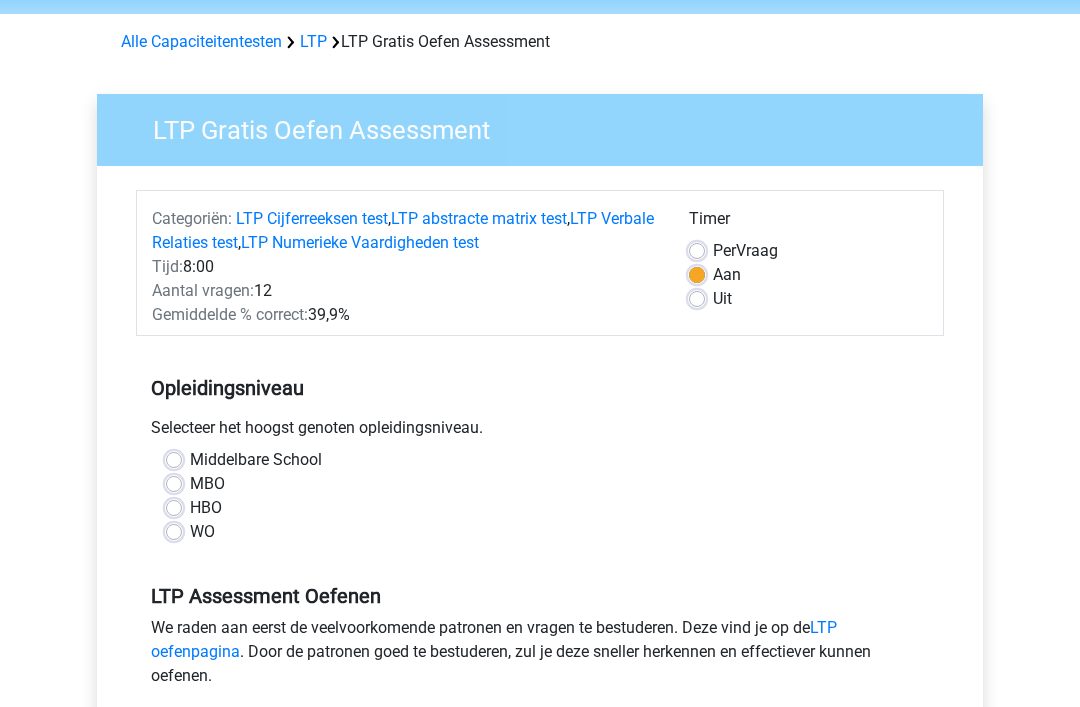 scroll, scrollTop: 77, scrollLeft: 0, axis: vertical 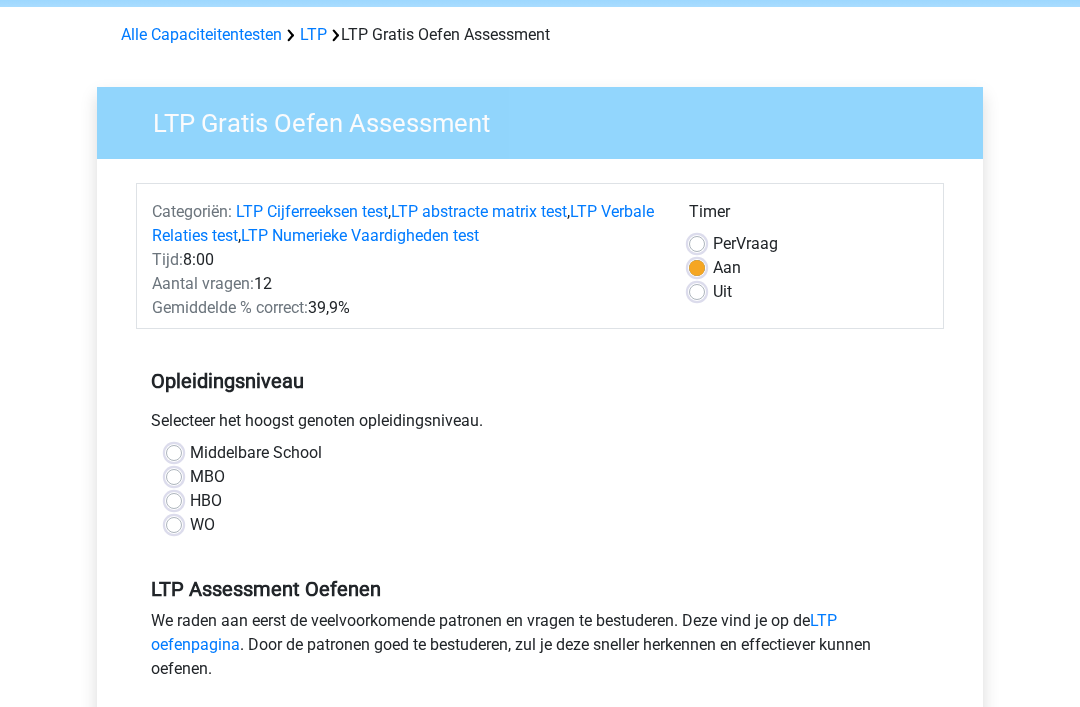 click on "WO" at bounding box center (202, 525) 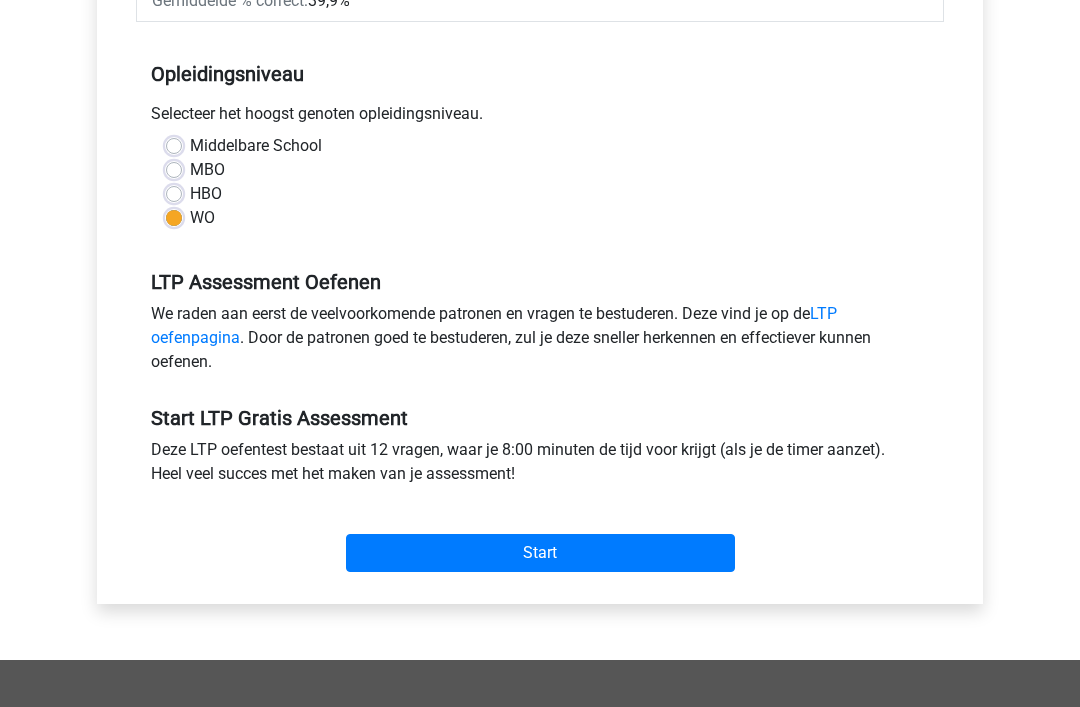 scroll, scrollTop: 394, scrollLeft: 0, axis: vertical 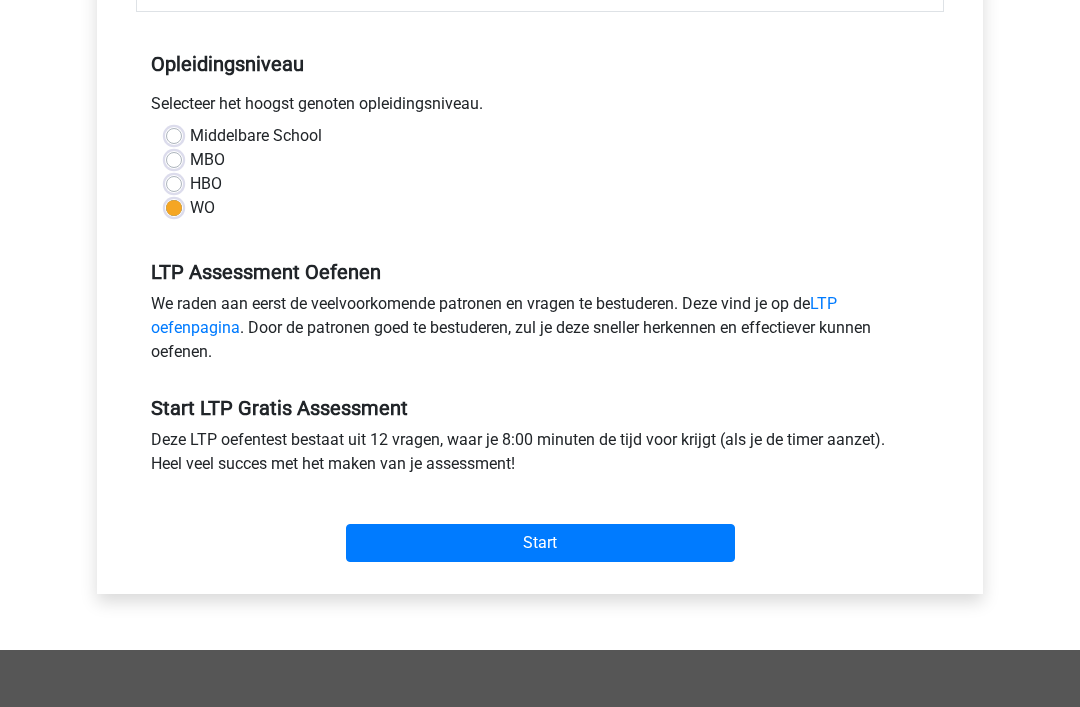 click on "Start" at bounding box center (540, 543) 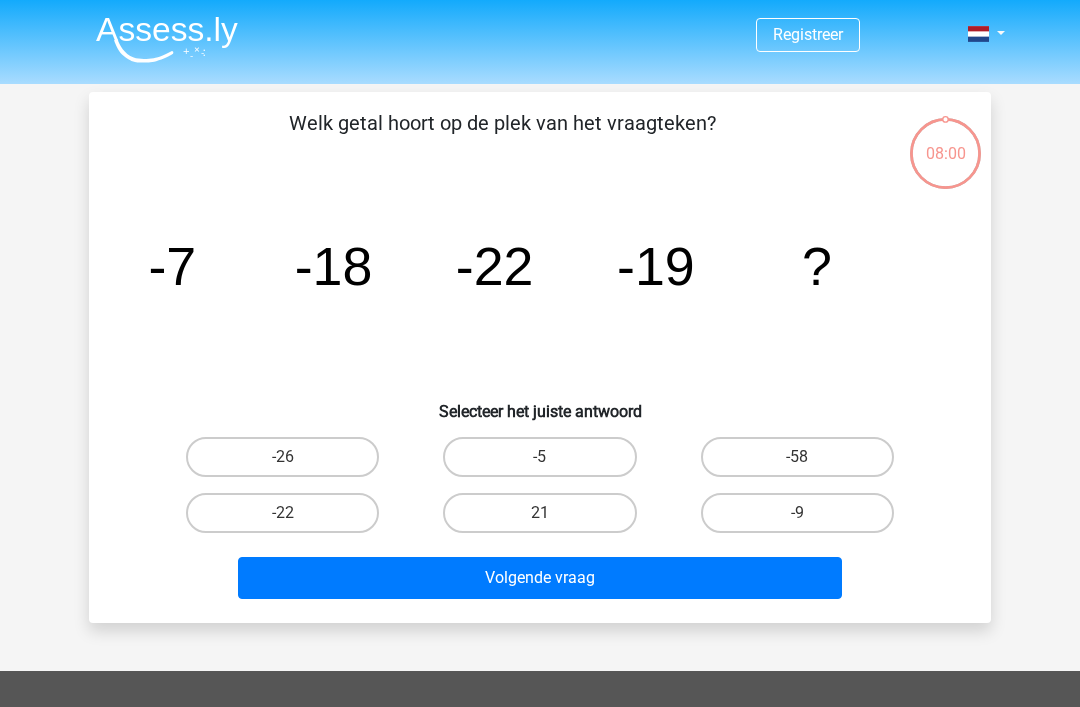 scroll, scrollTop: 0, scrollLeft: 0, axis: both 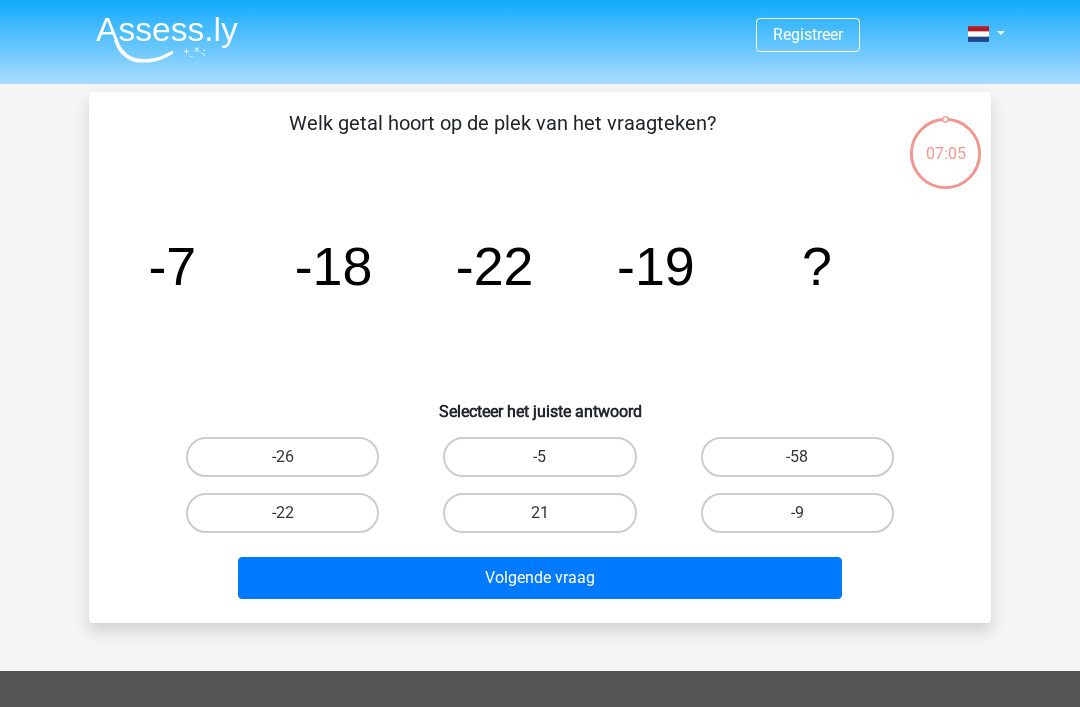 click on "-22" at bounding box center [282, 513] 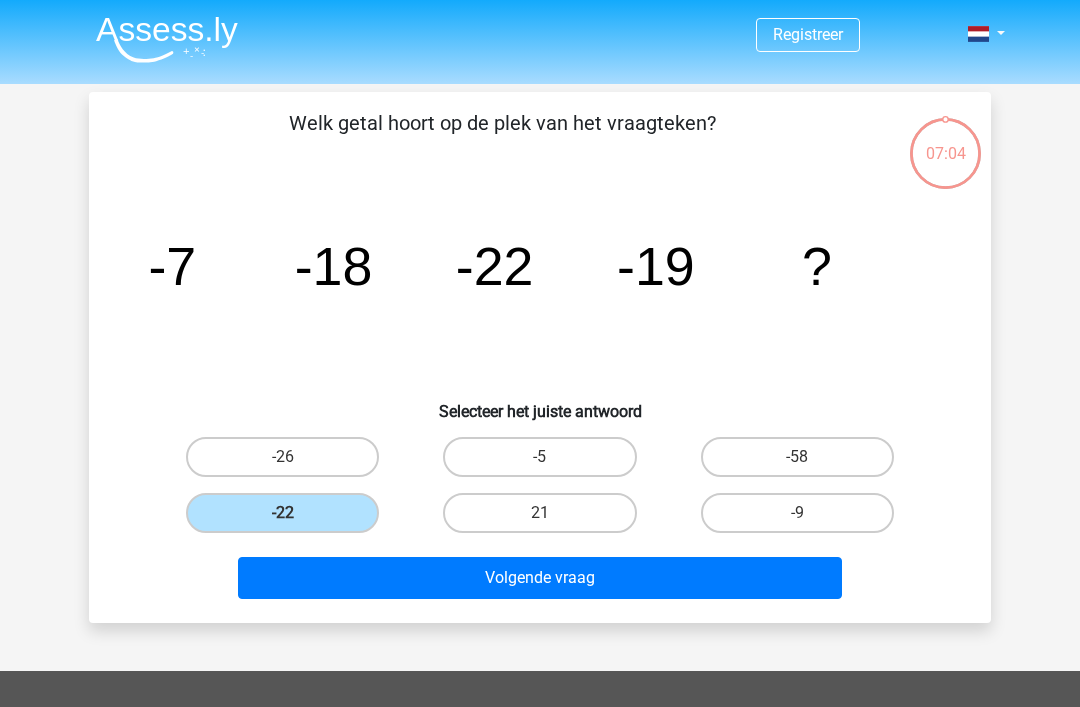 click on "Volgende vraag" at bounding box center [540, 578] 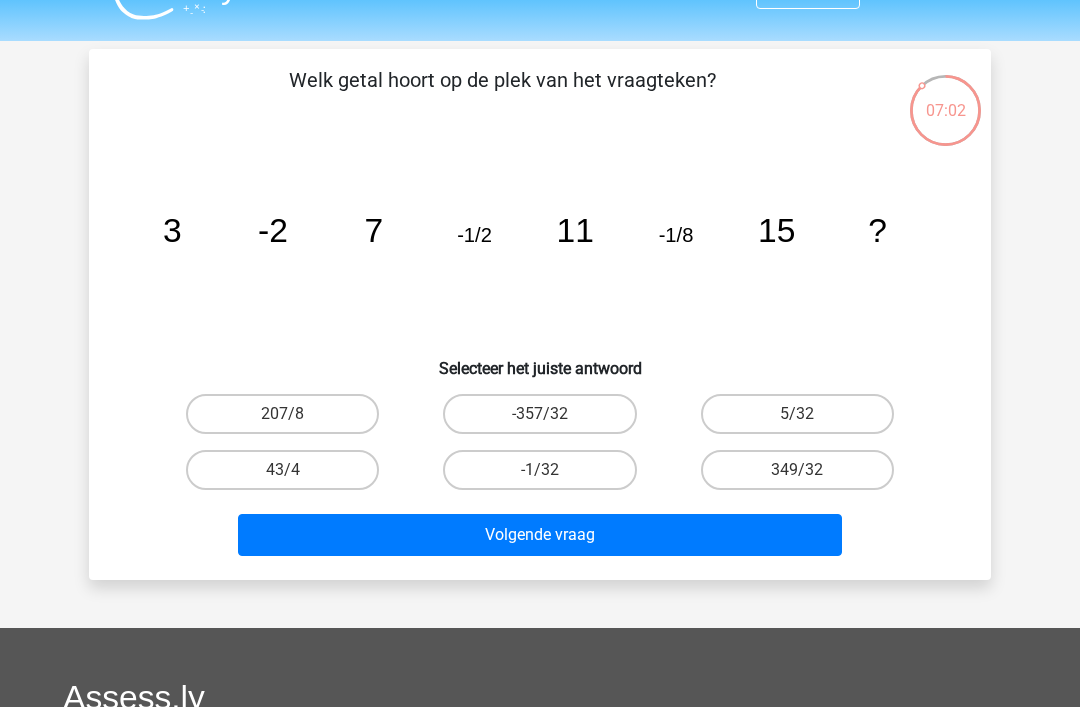 scroll, scrollTop: 35, scrollLeft: 0, axis: vertical 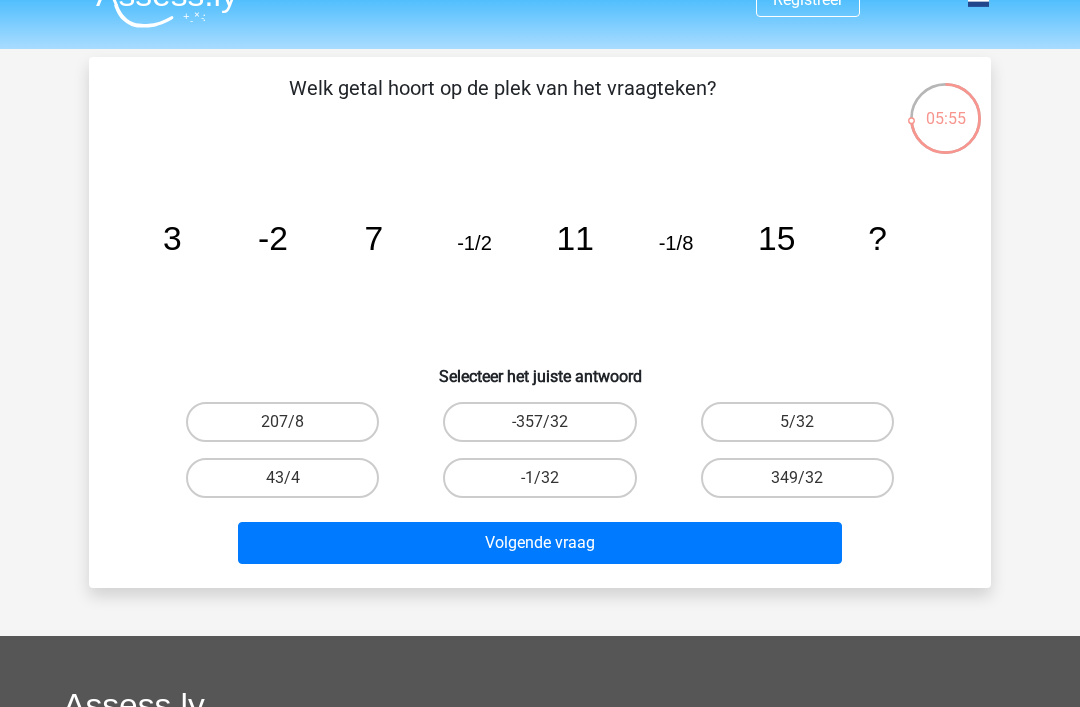 click on "-1/32" at bounding box center (539, 478) 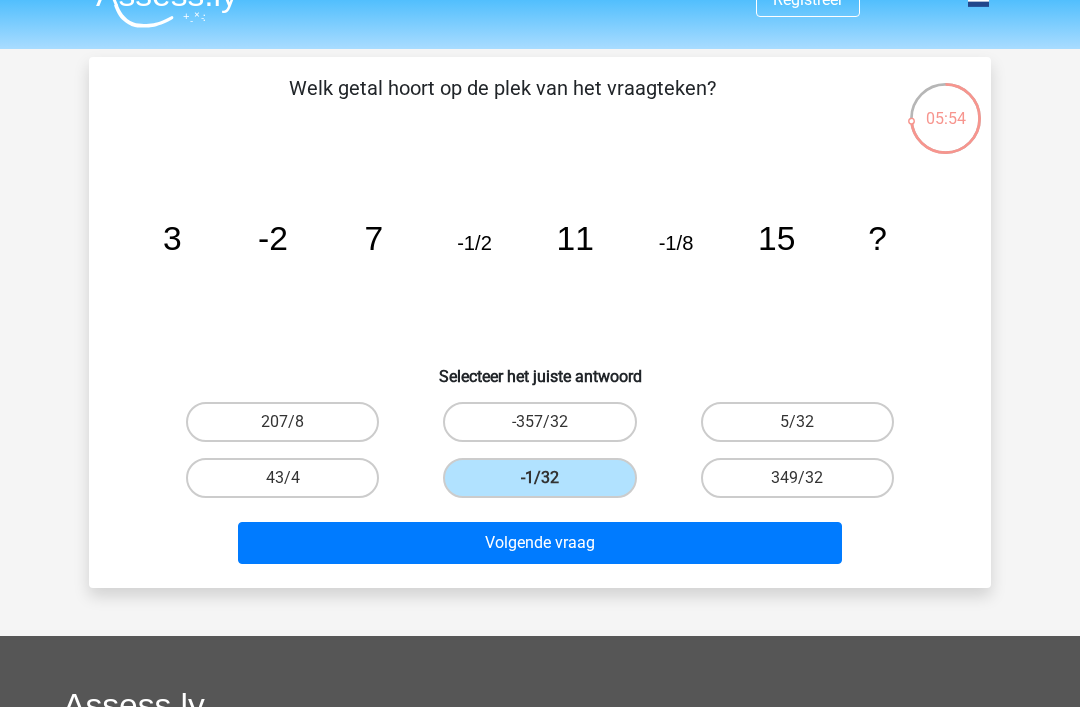 click on "Volgende vraag" at bounding box center [540, 543] 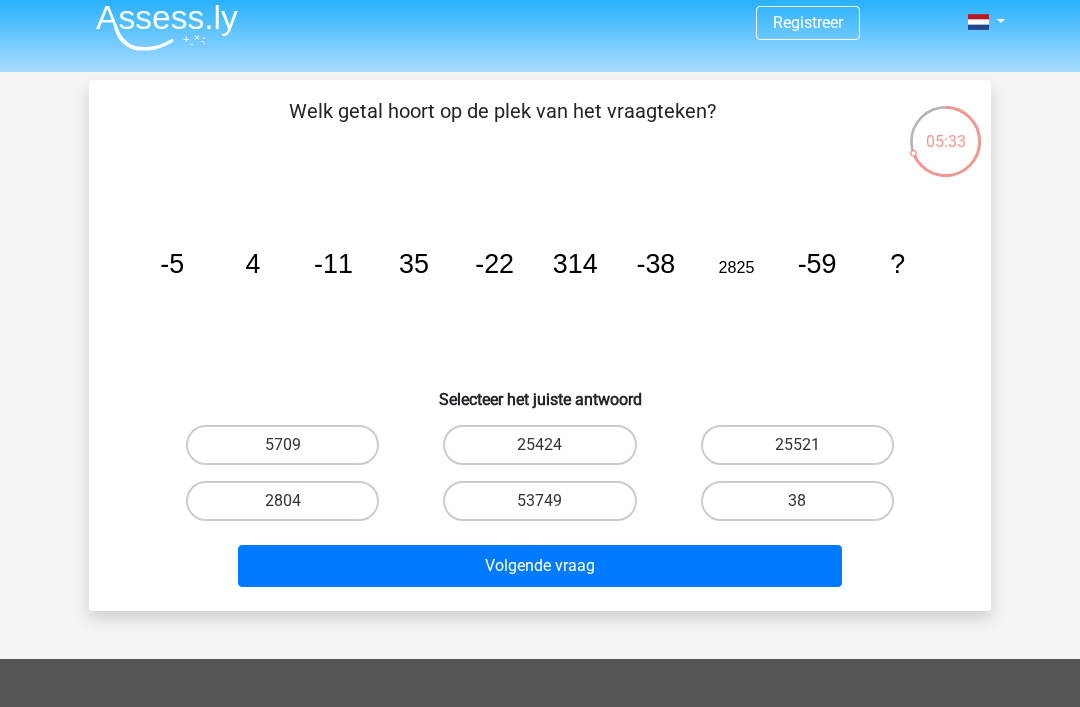 scroll, scrollTop: 18, scrollLeft: 0, axis: vertical 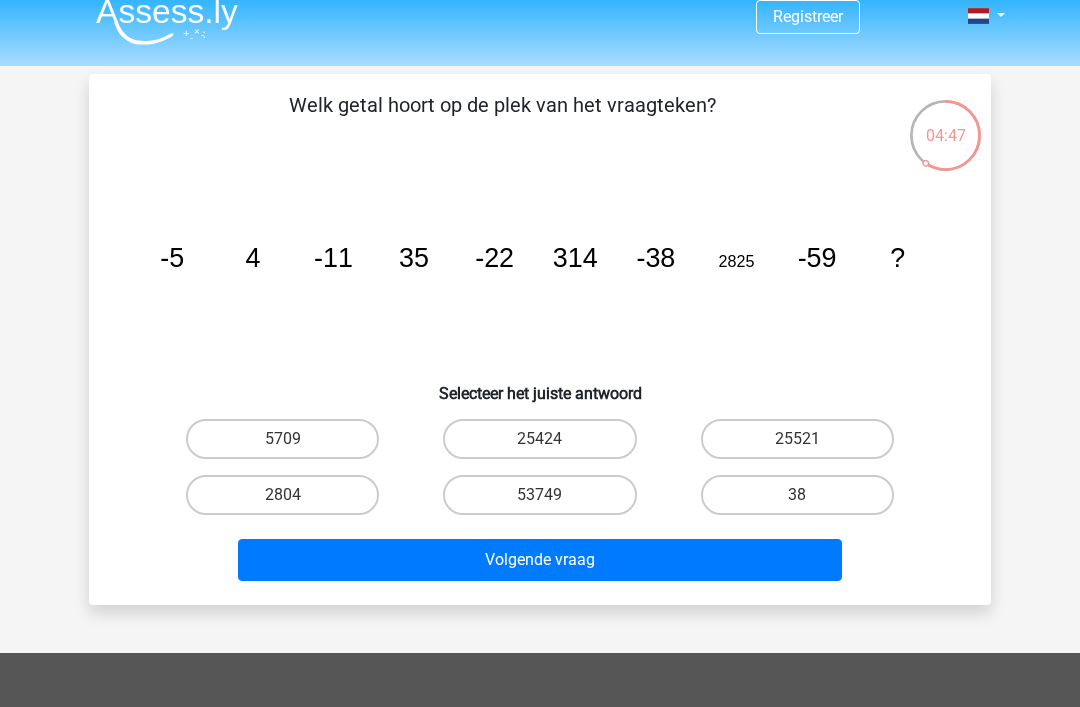 click on "Welk getal hoort op de plek van het vraagteken?
image/svg+xml
-5
4
-11
35
-22
314
-38
2825
-59
?" at bounding box center (540, 339) 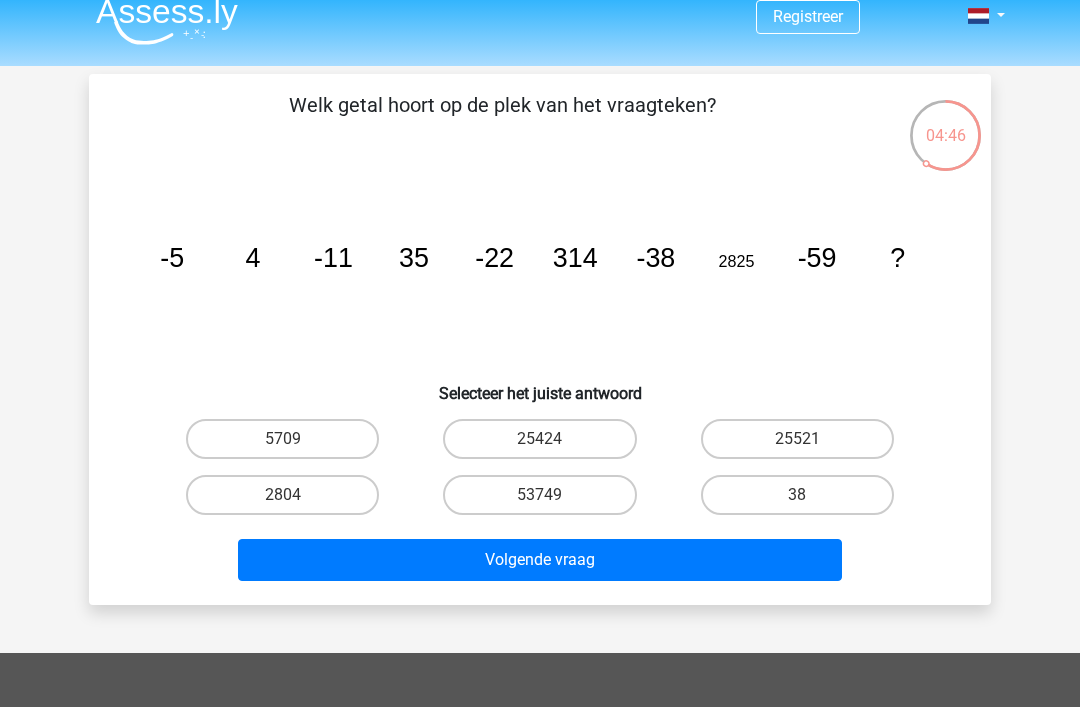 click on "image/svg+xml
-5
4
-11
35
-22
314
-38
2825
-59
?" 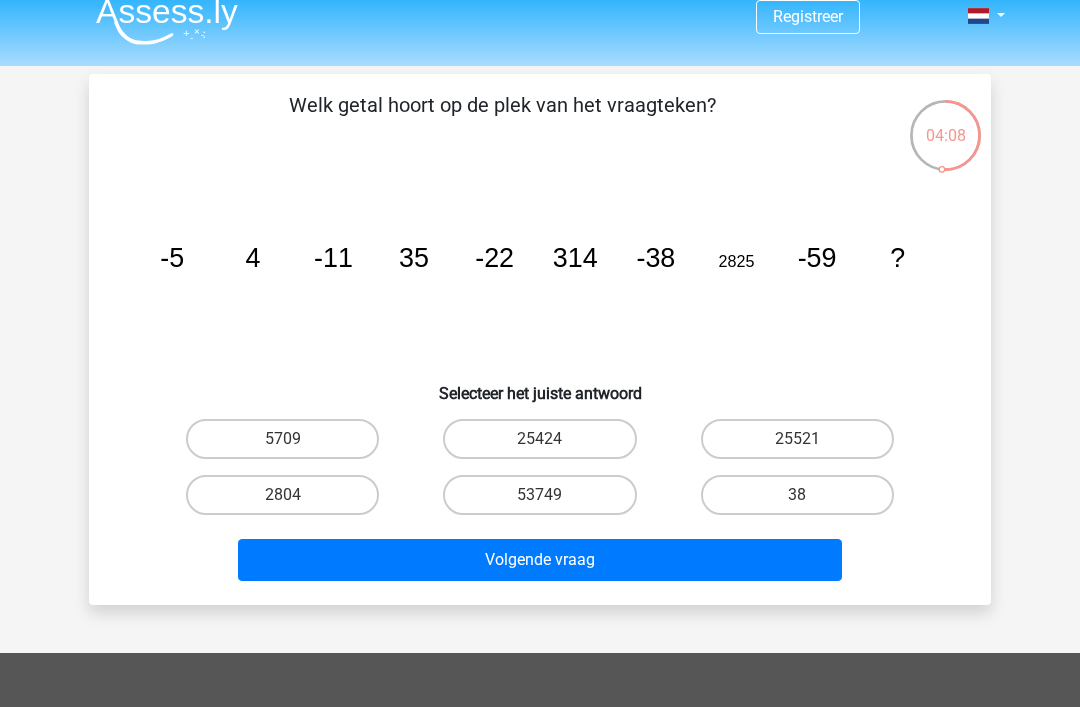 click on "2804" at bounding box center [282, 495] 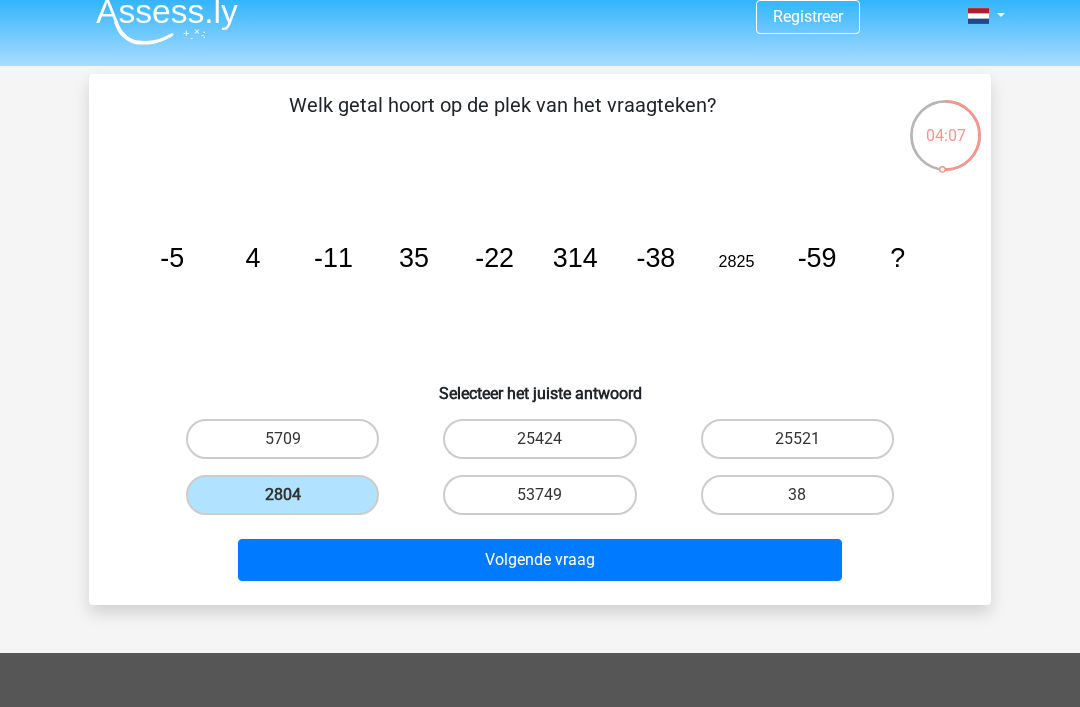 click on "Volgende vraag" at bounding box center (540, 560) 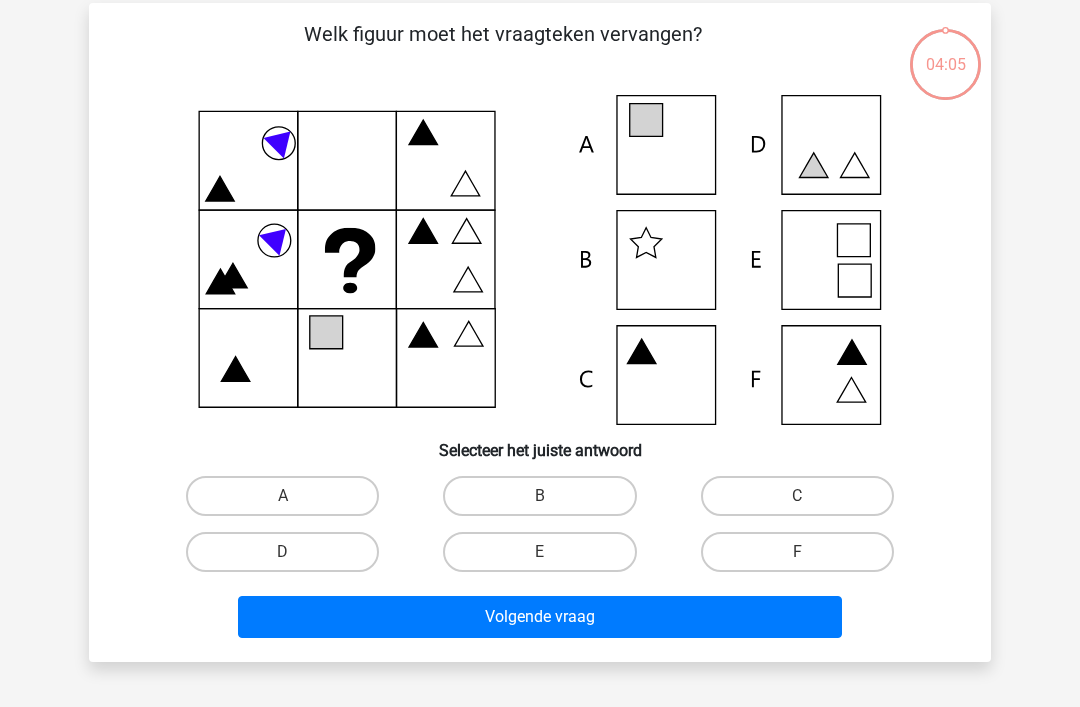 scroll, scrollTop: 92, scrollLeft: 0, axis: vertical 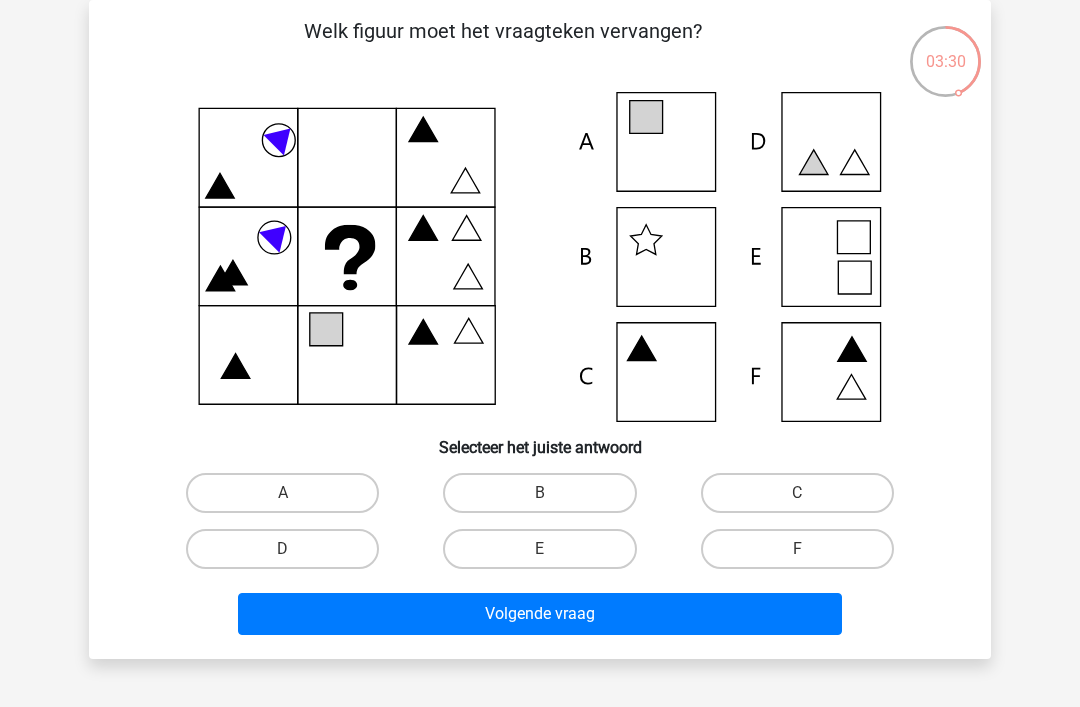 click on "E" at bounding box center [539, 549] 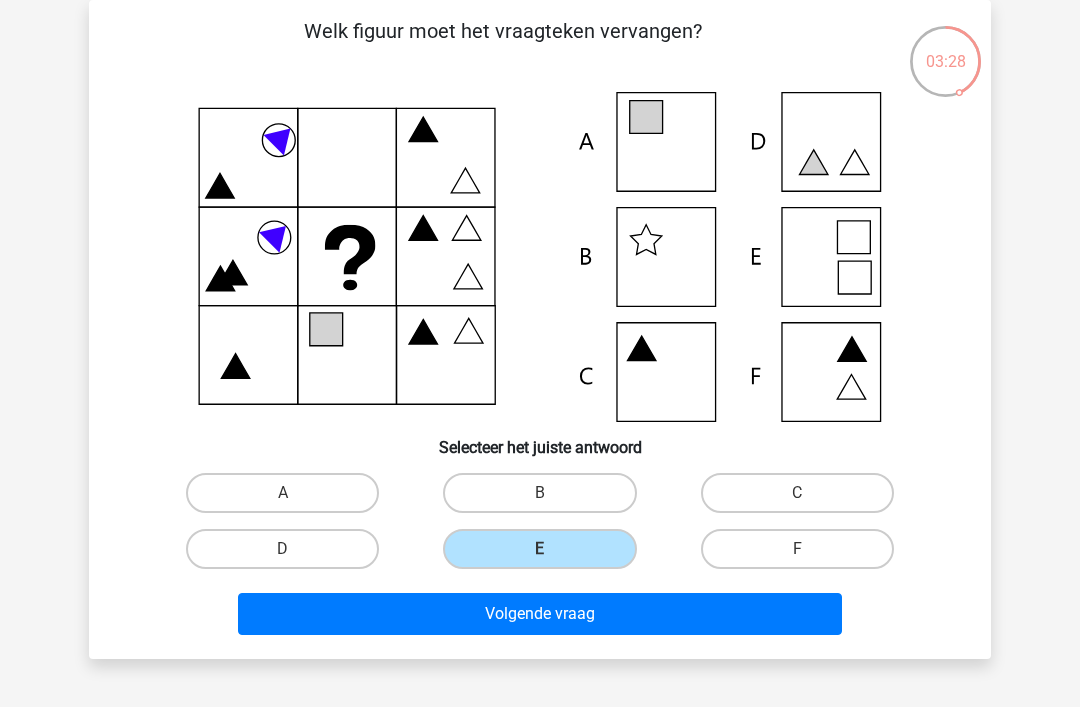 click on "Volgende vraag" at bounding box center [540, 614] 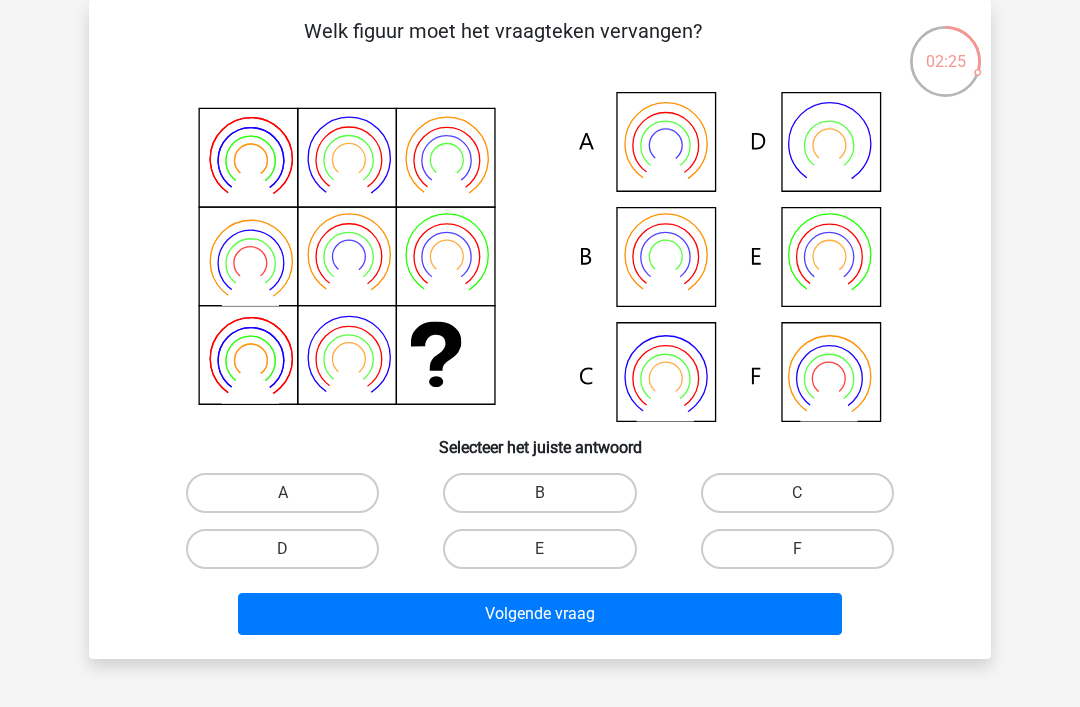 click on "C" at bounding box center (797, 493) 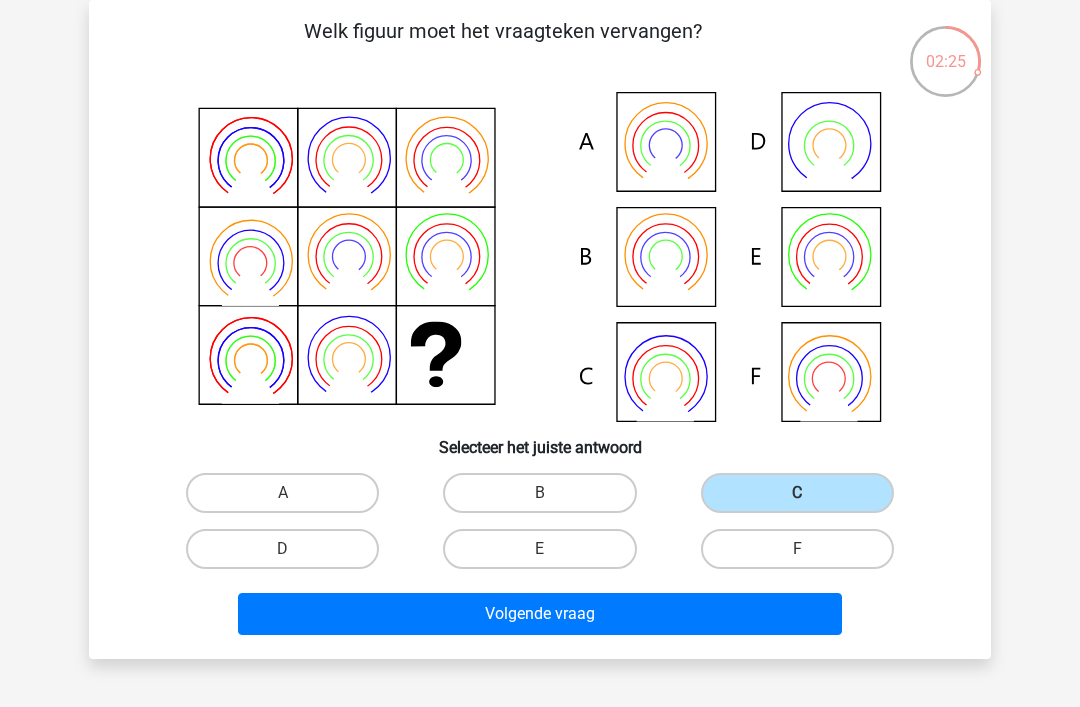 click on "Volgende vraag" at bounding box center [540, 614] 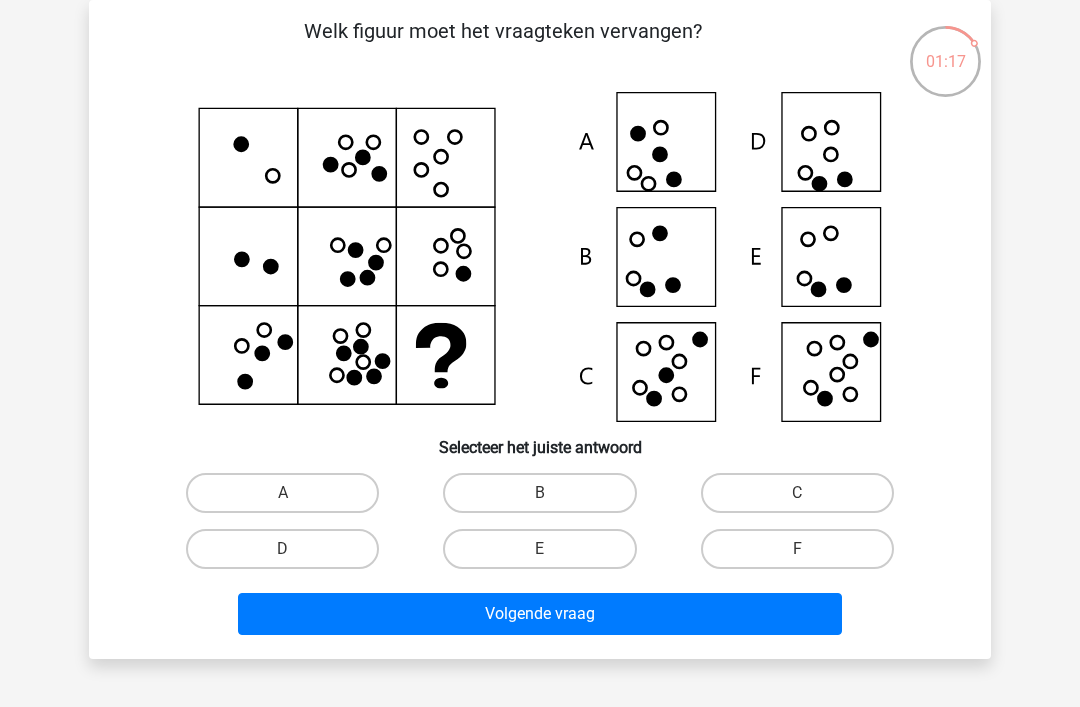 click on "E" at bounding box center [539, 549] 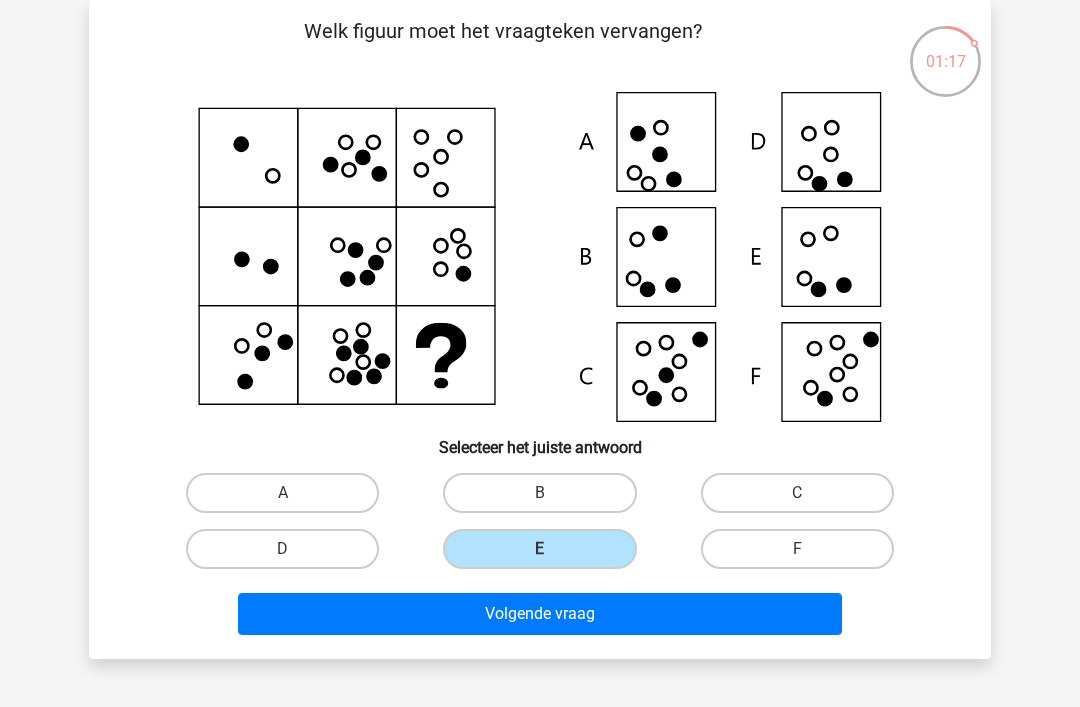 click on "Volgende vraag" at bounding box center (540, 614) 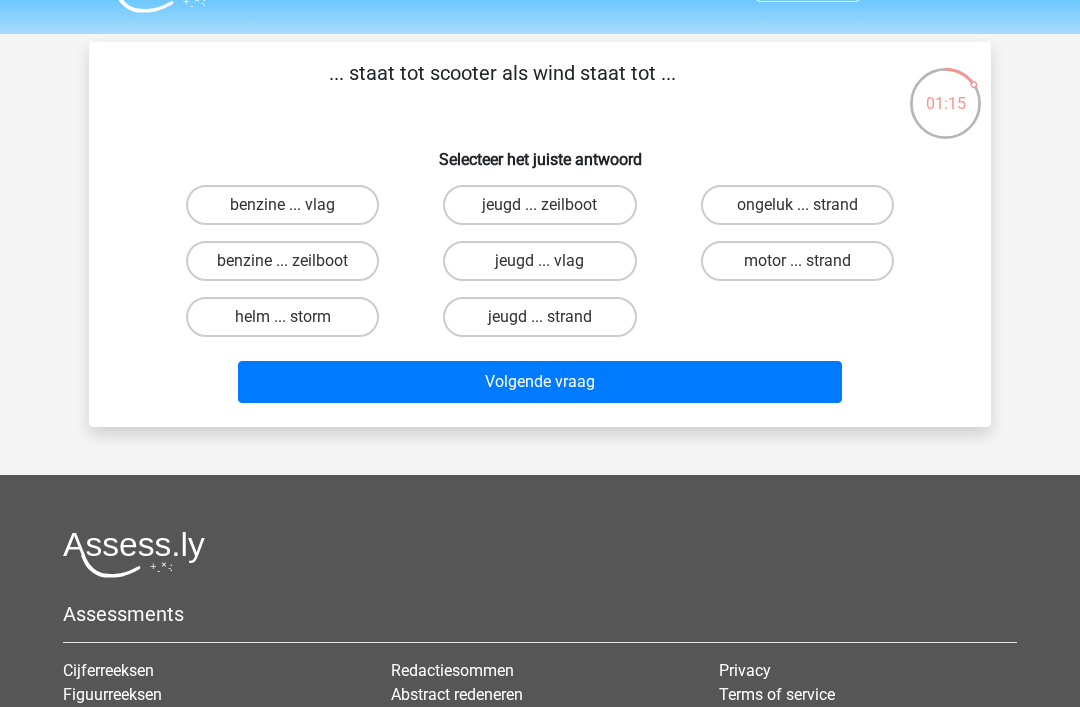 scroll, scrollTop: 46, scrollLeft: 0, axis: vertical 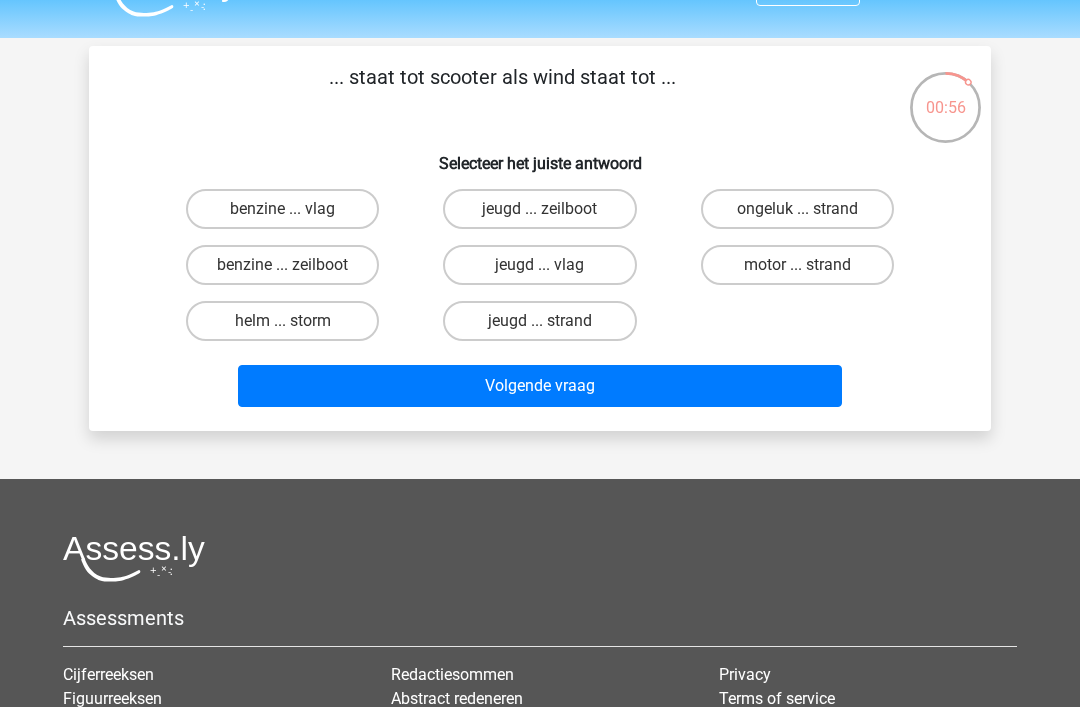 click on "benzine ... vlag" at bounding box center (282, 209) 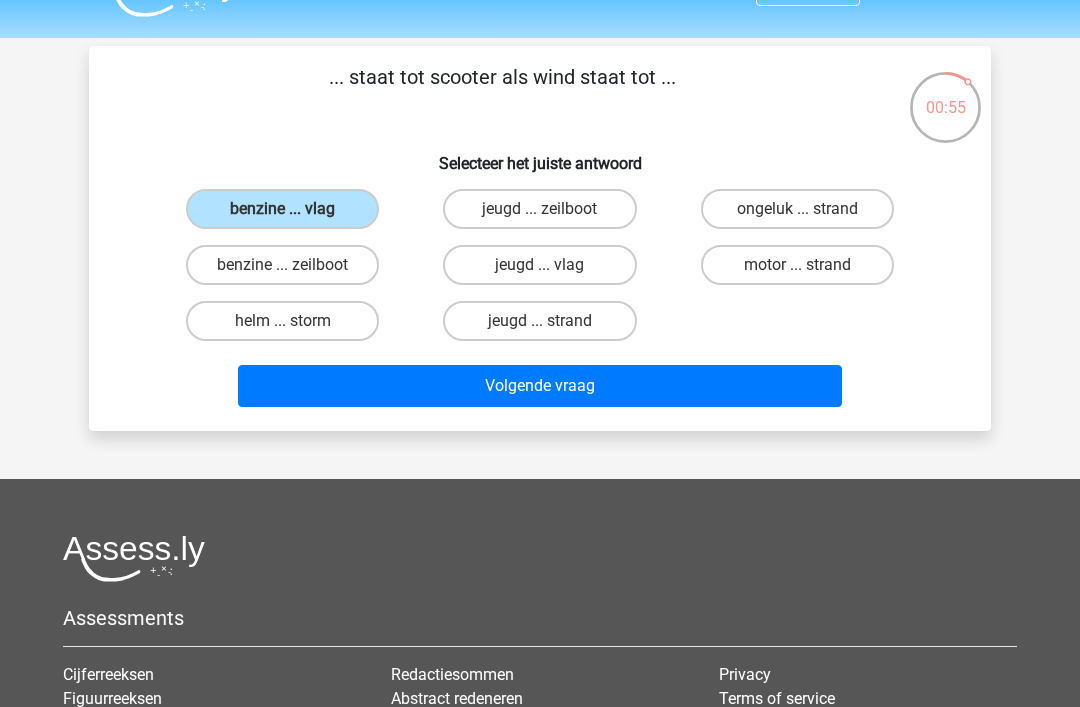 click on "Volgende vraag" at bounding box center (540, 386) 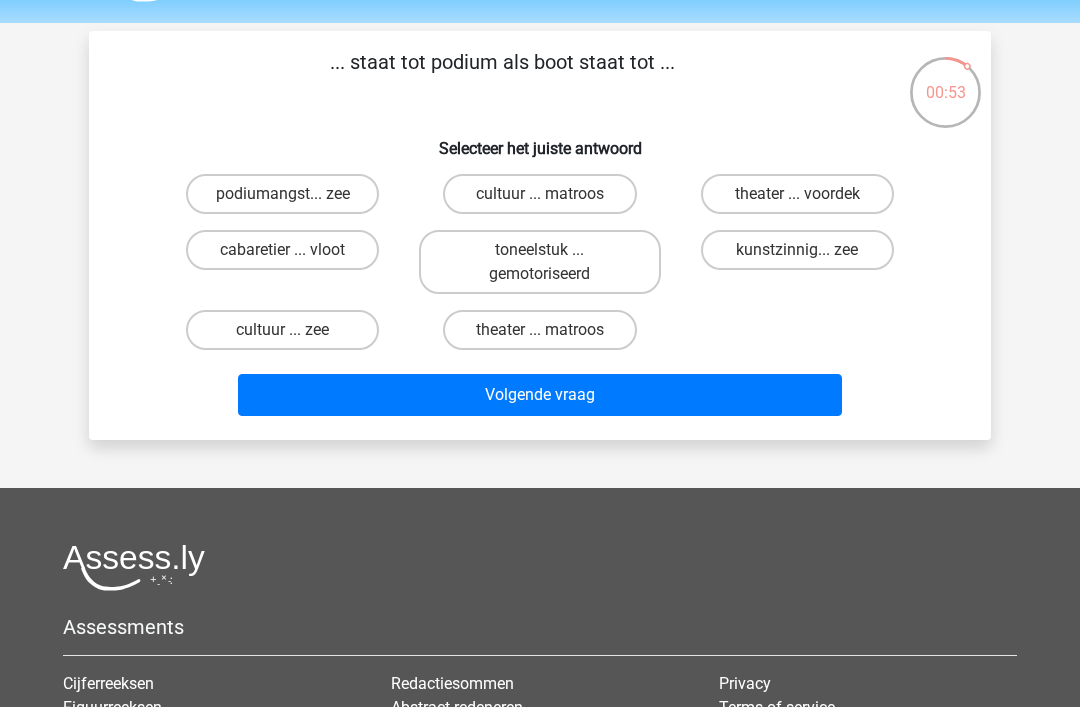 scroll, scrollTop: 47, scrollLeft: 0, axis: vertical 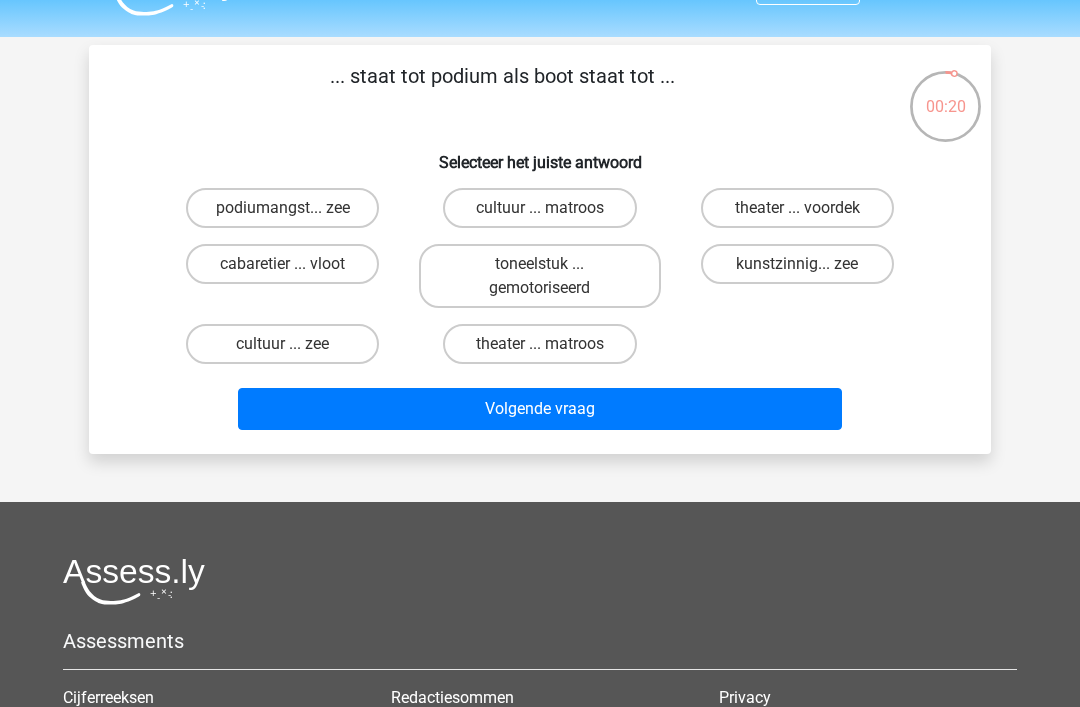 click on "theater ... matroos" at bounding box center [539, 344] 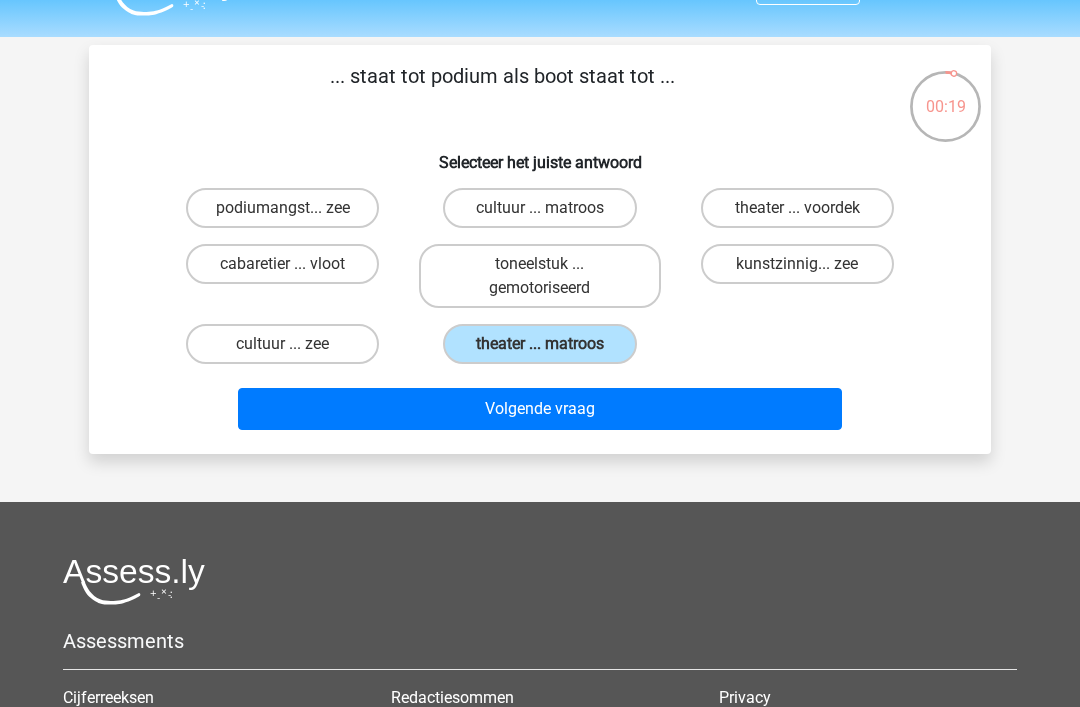 click on "Volgende vraag" at bounding box center [540, 409] 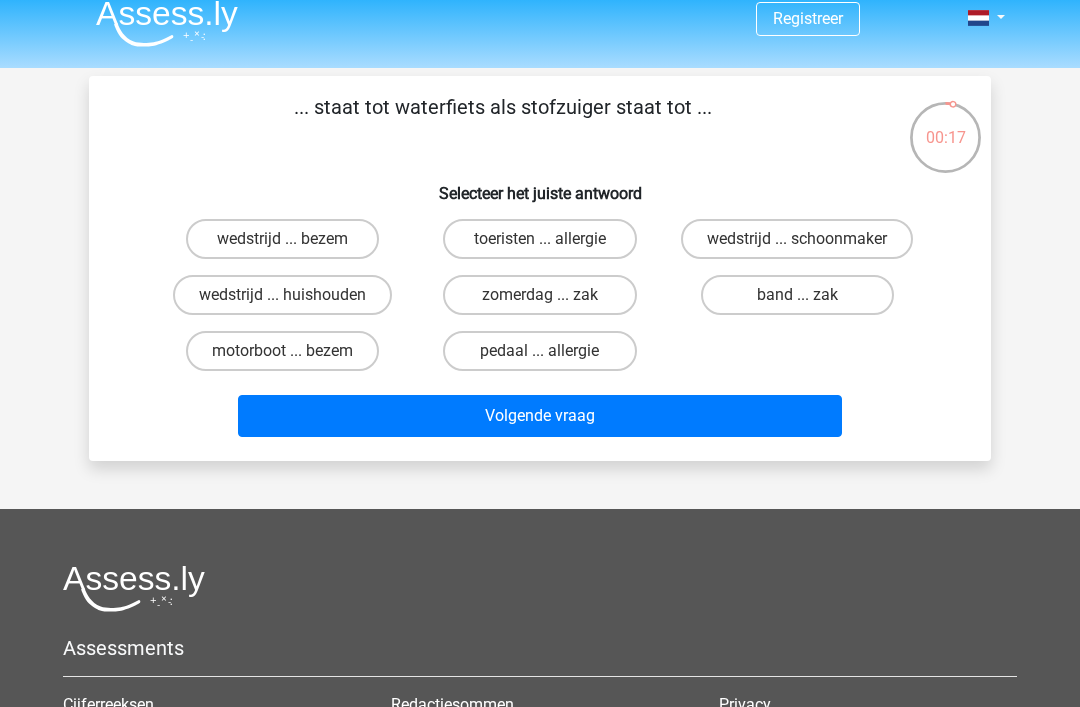 scroll, scrollTop: 14, scrollLeft: 0, axis: vertical 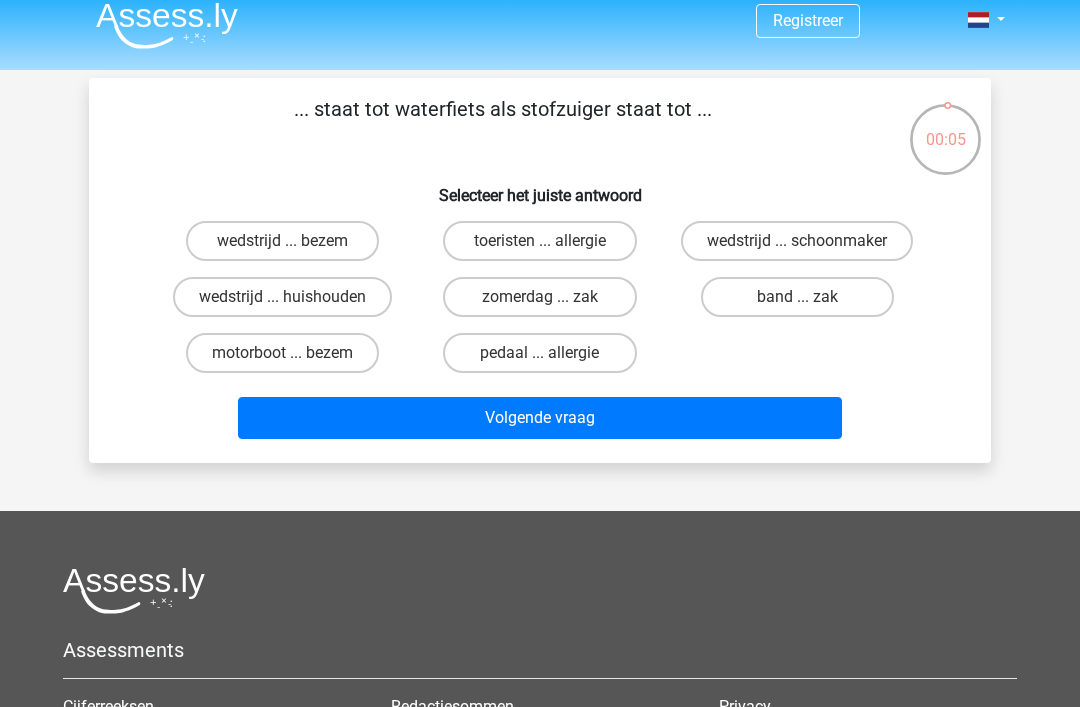 click on "band ... zak" at bounding box center (797, 297) 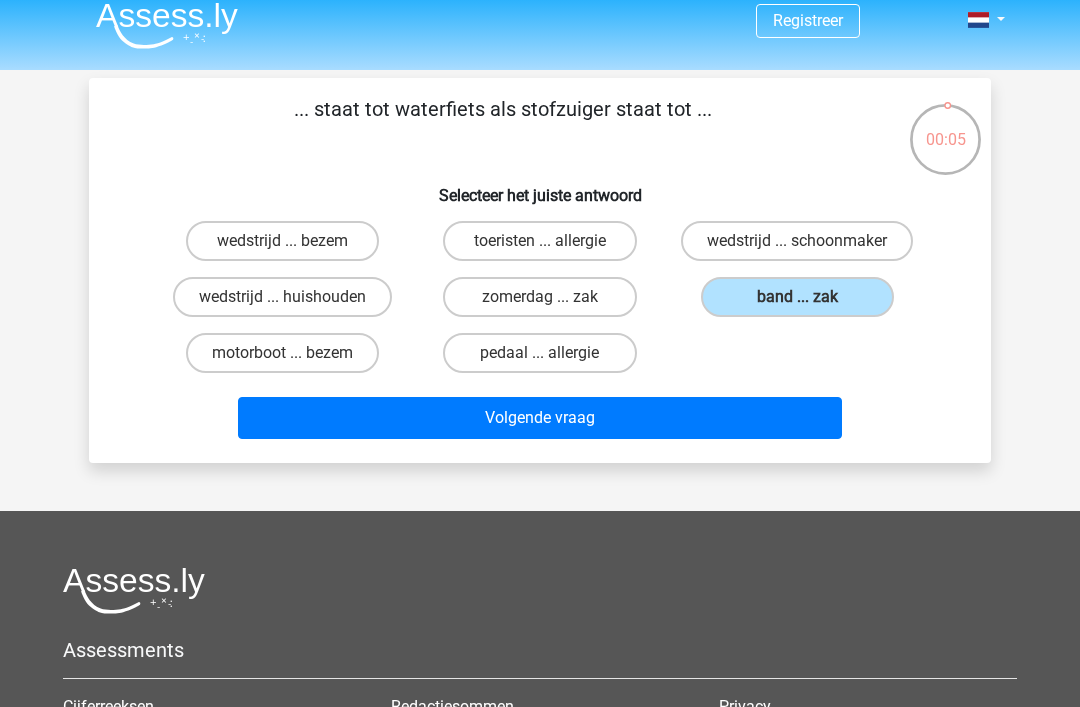 click on "Volgende vraag" at bounding box center [540, 418] 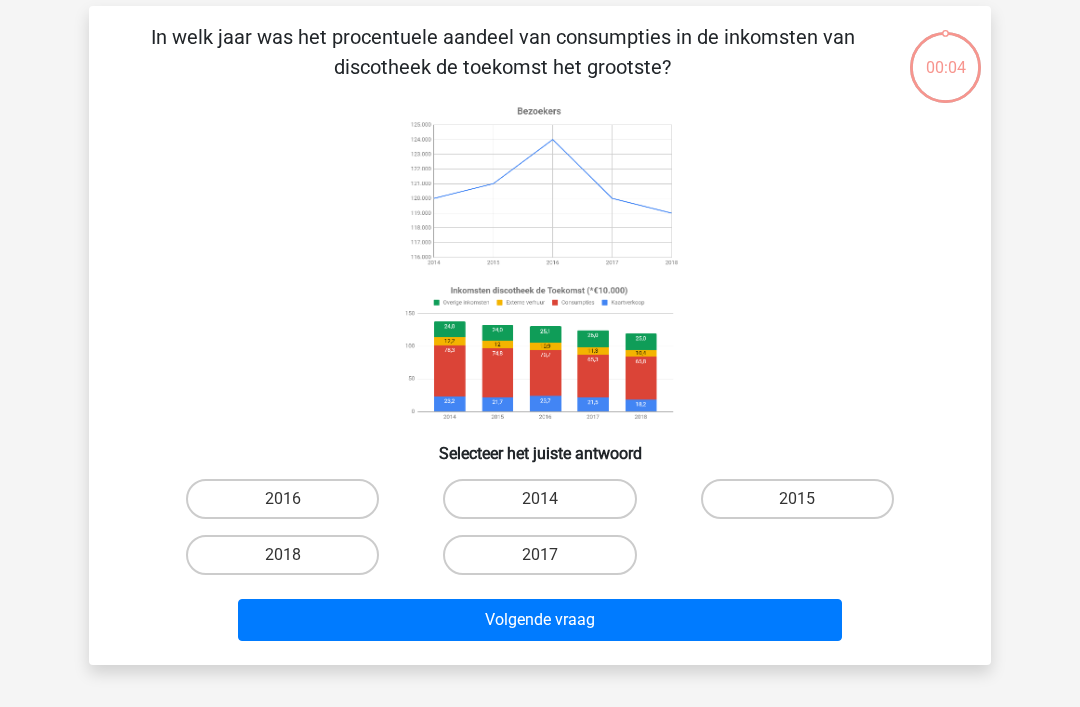 scroll, scrollTop: 92, scrollLeft: 0, axis: vertical 